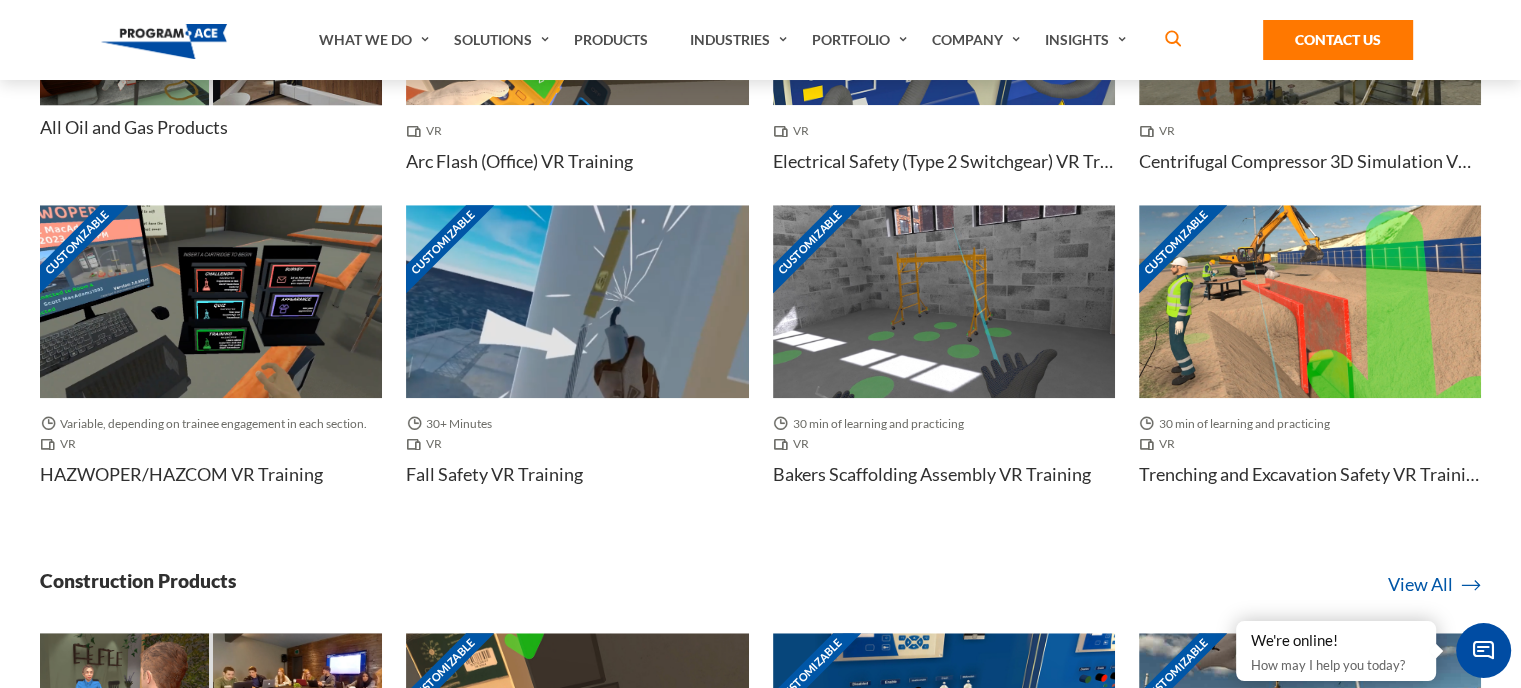 scroll, scrollTop: 1756, scrollLeft: 0, axis: vertical 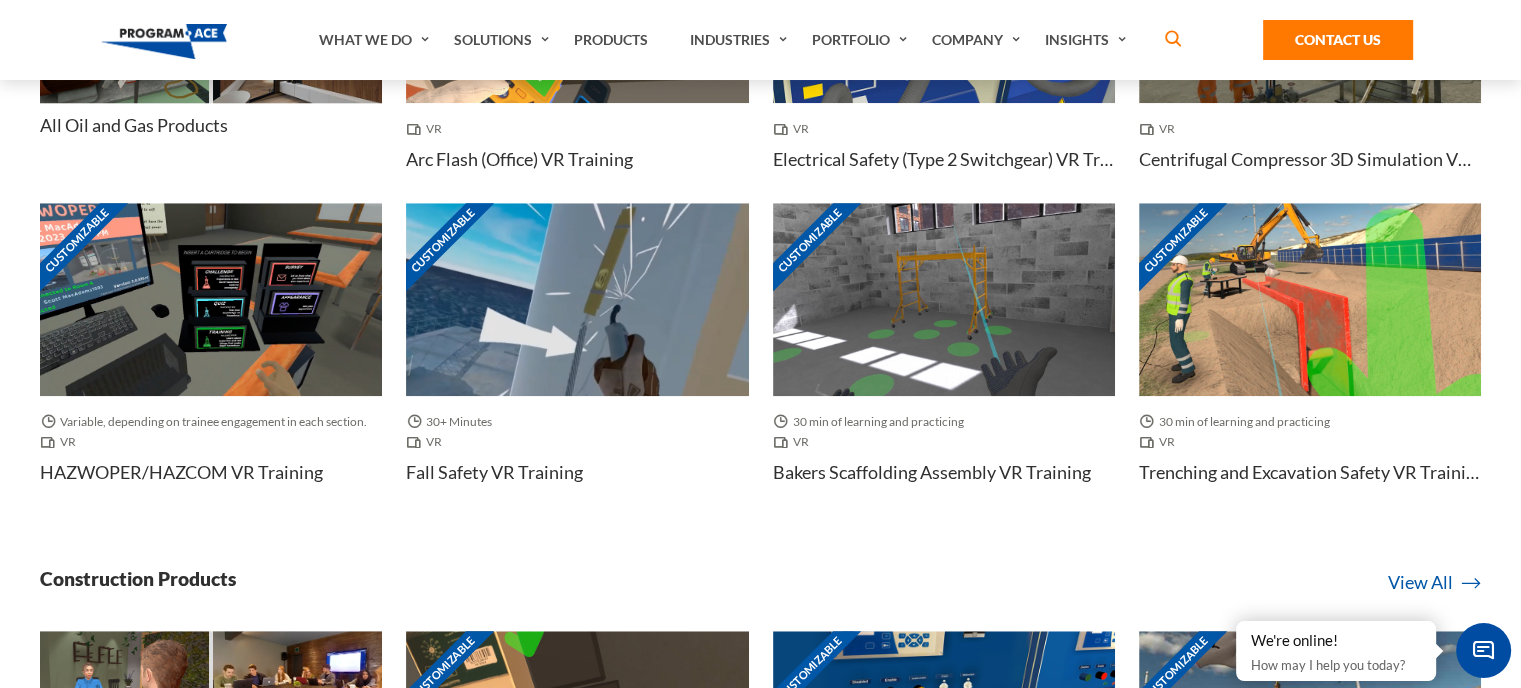 click at bounding box center (124, -42) 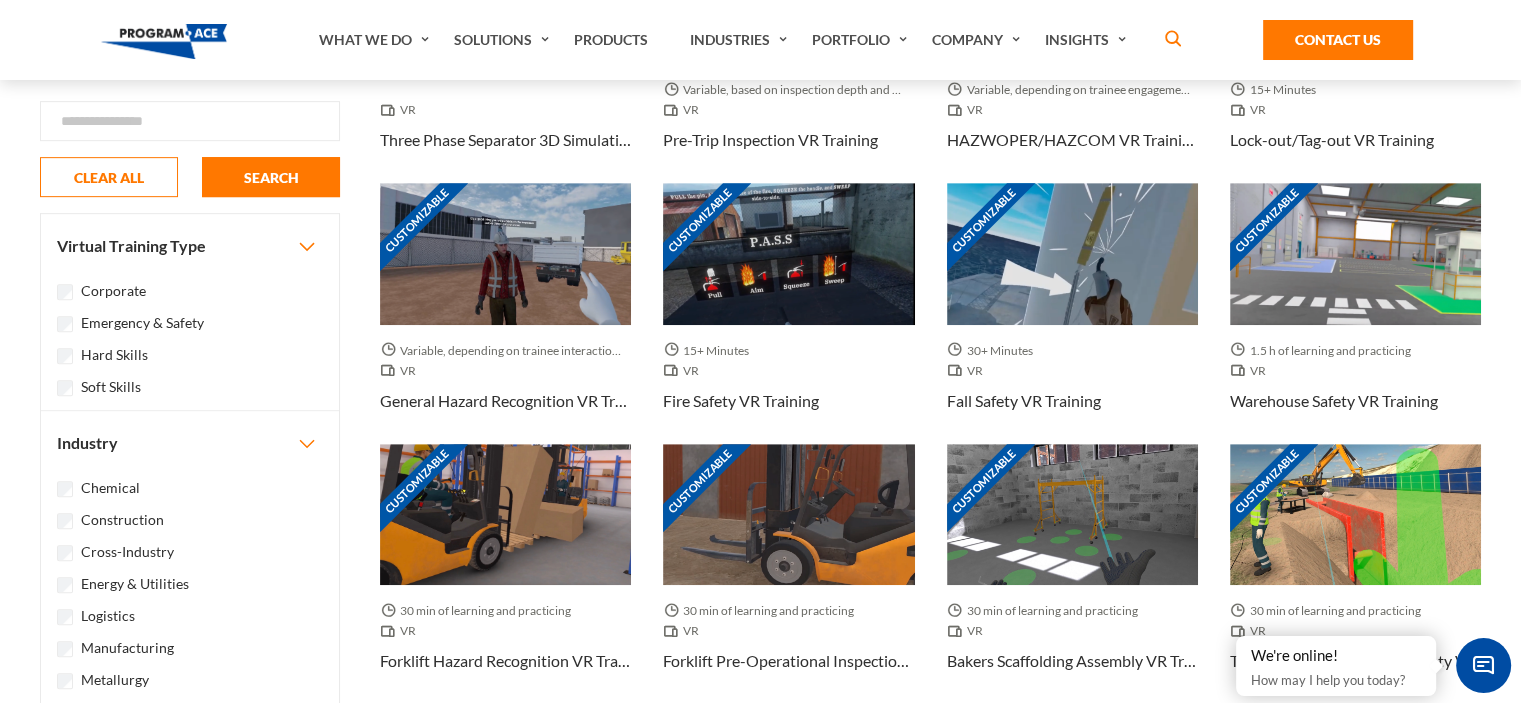 scroll, scrollTop: 847, scrollLeft: 0, axis: vertical 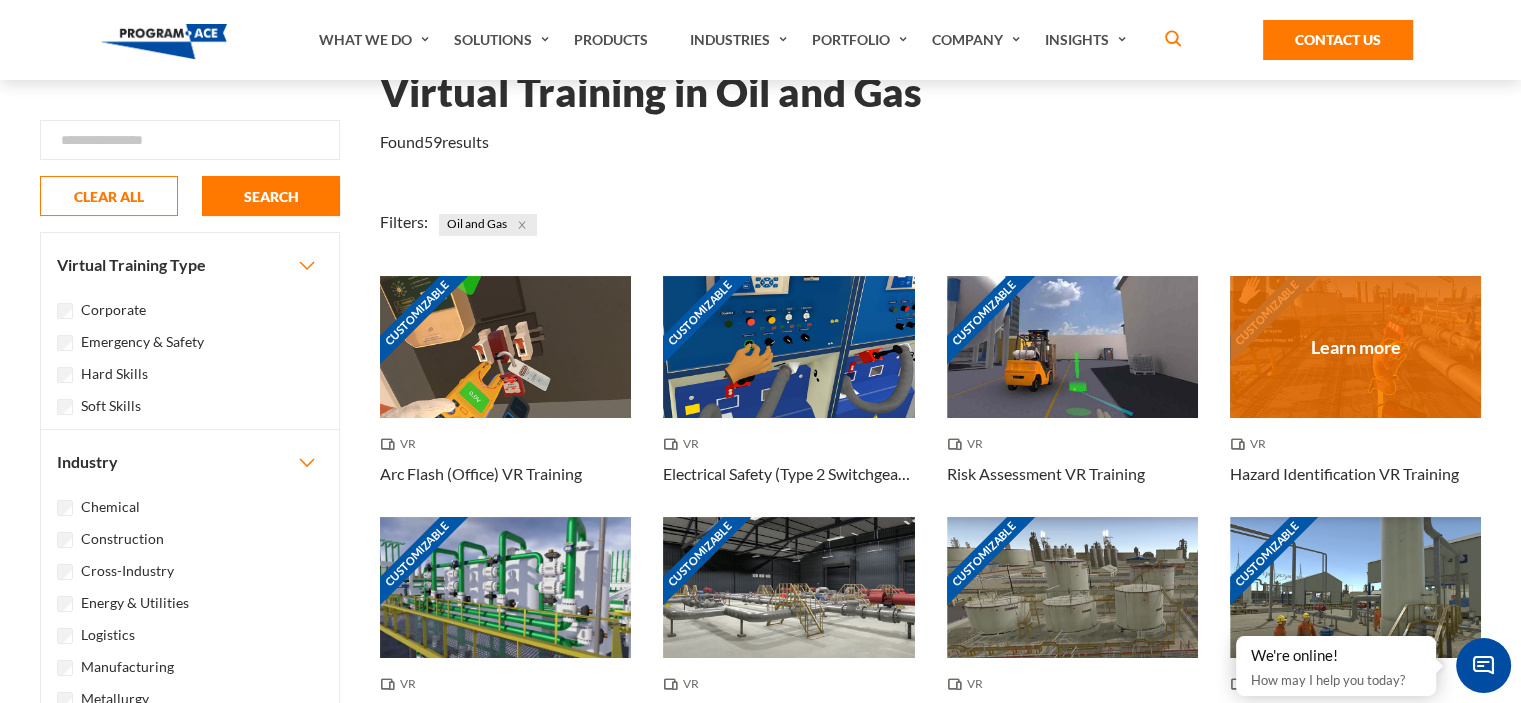 click on "Customizable" at bounding box center (1355, 346) 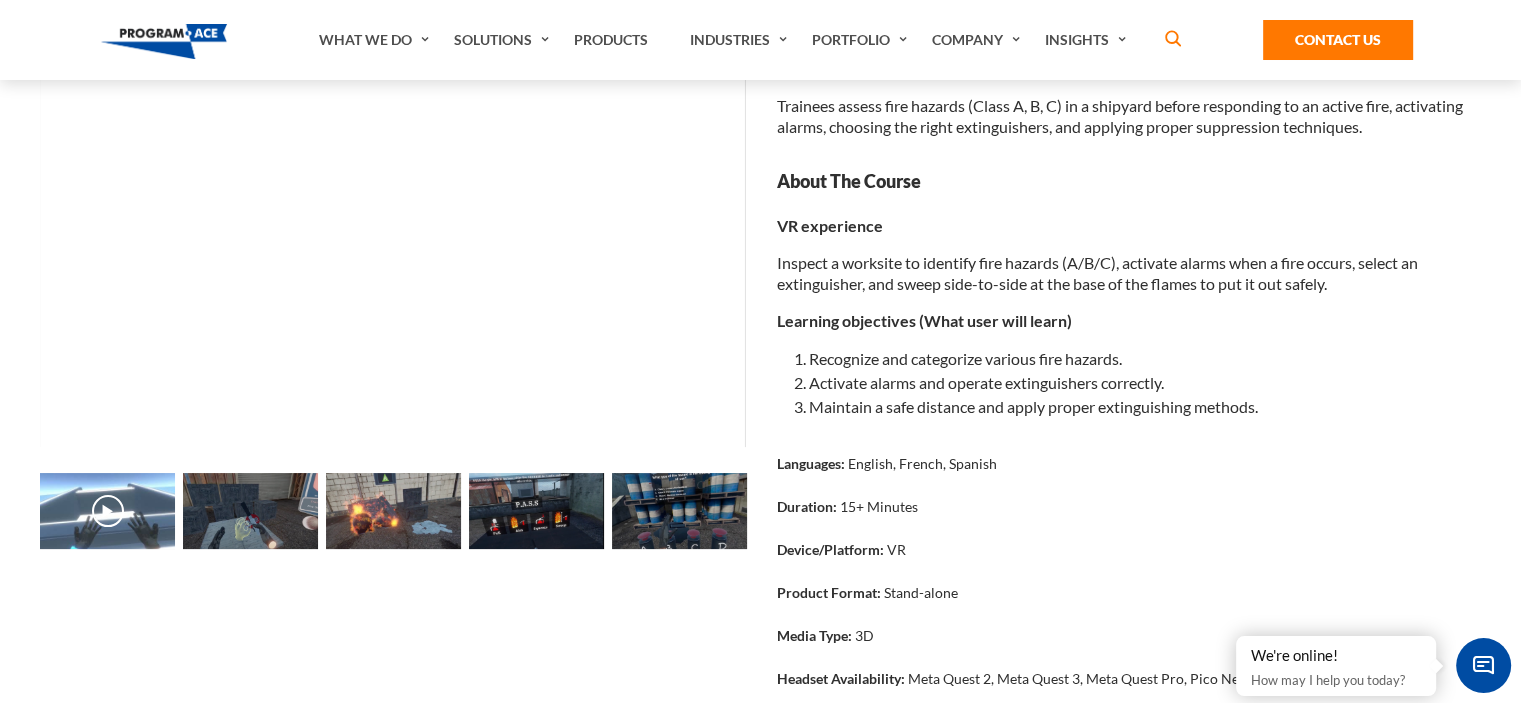 scroll, scrollTop: 196, scrollLeft: 0, axis: vertical 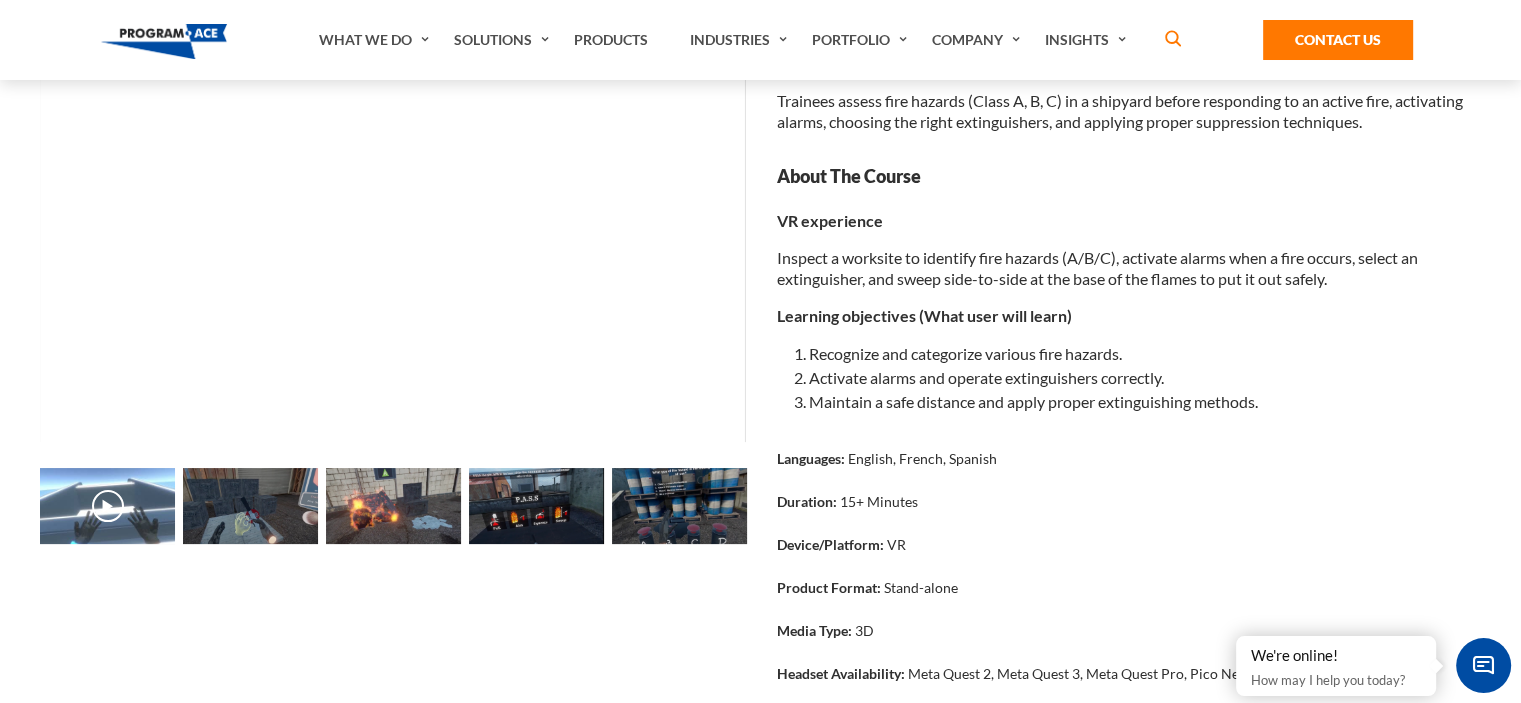 click at bounding box center [250, 506] 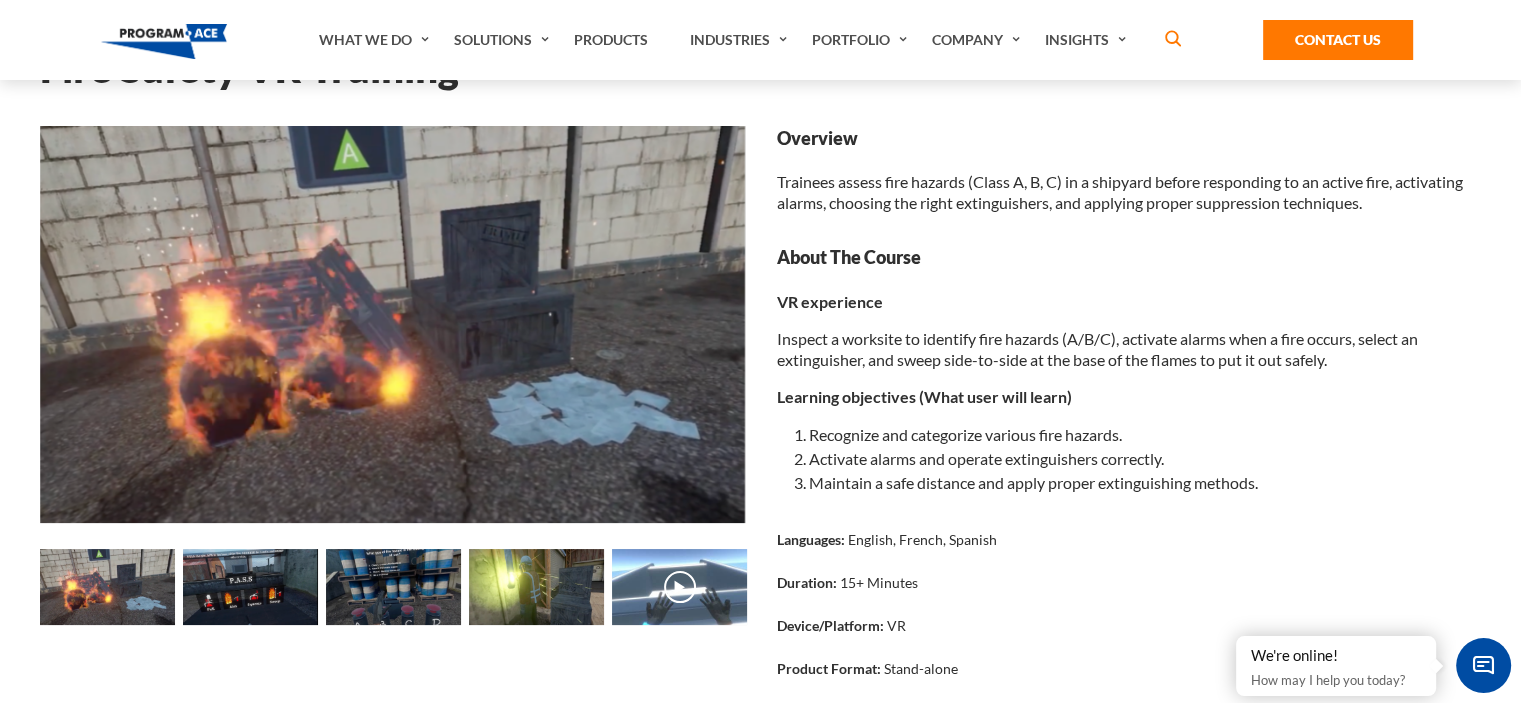scroll, scrollTop: 112, scrollLeft: 0, axis: vertical 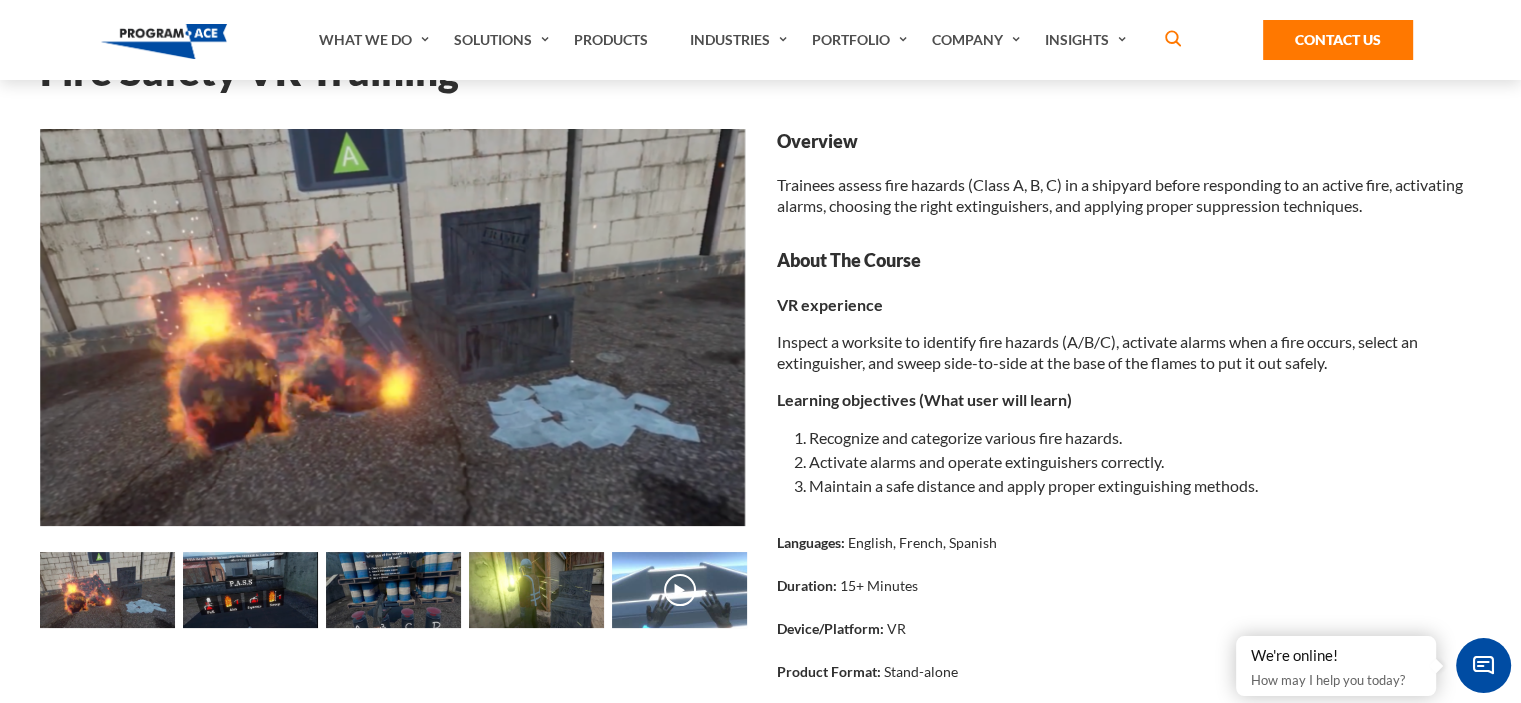 click at bounding box center [107, 590] 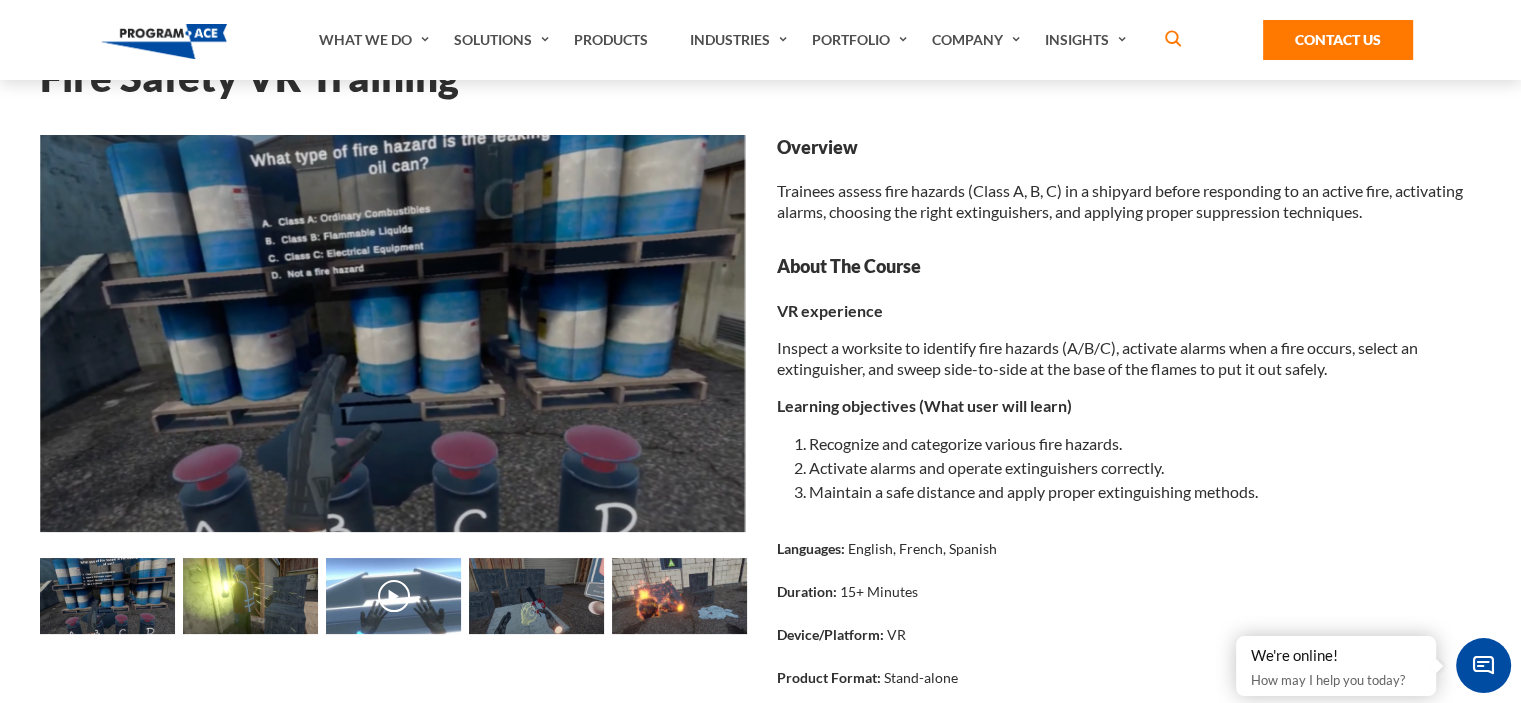 scroll, scrollTop: 107, scrollLeft: 0, axis: vertical 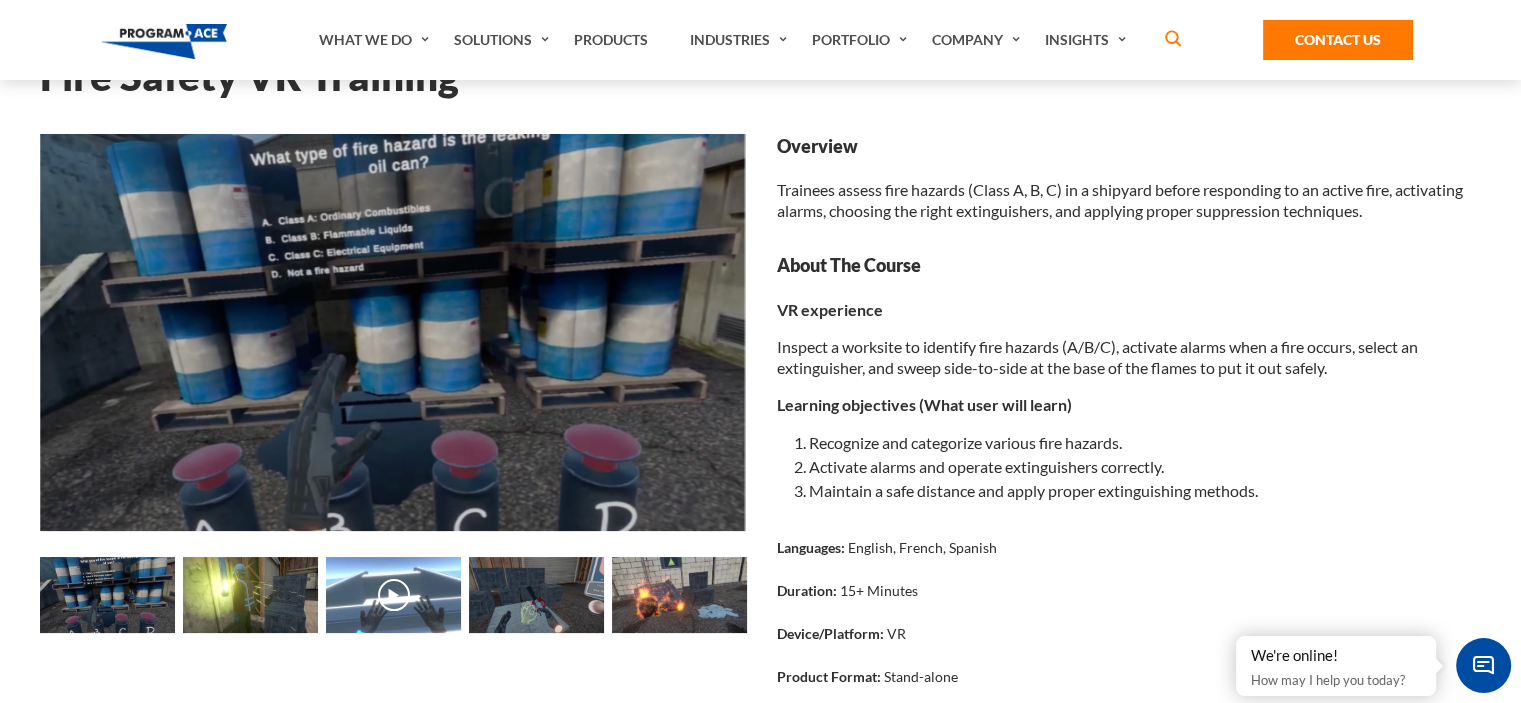 click at bounding box center (393, 595) 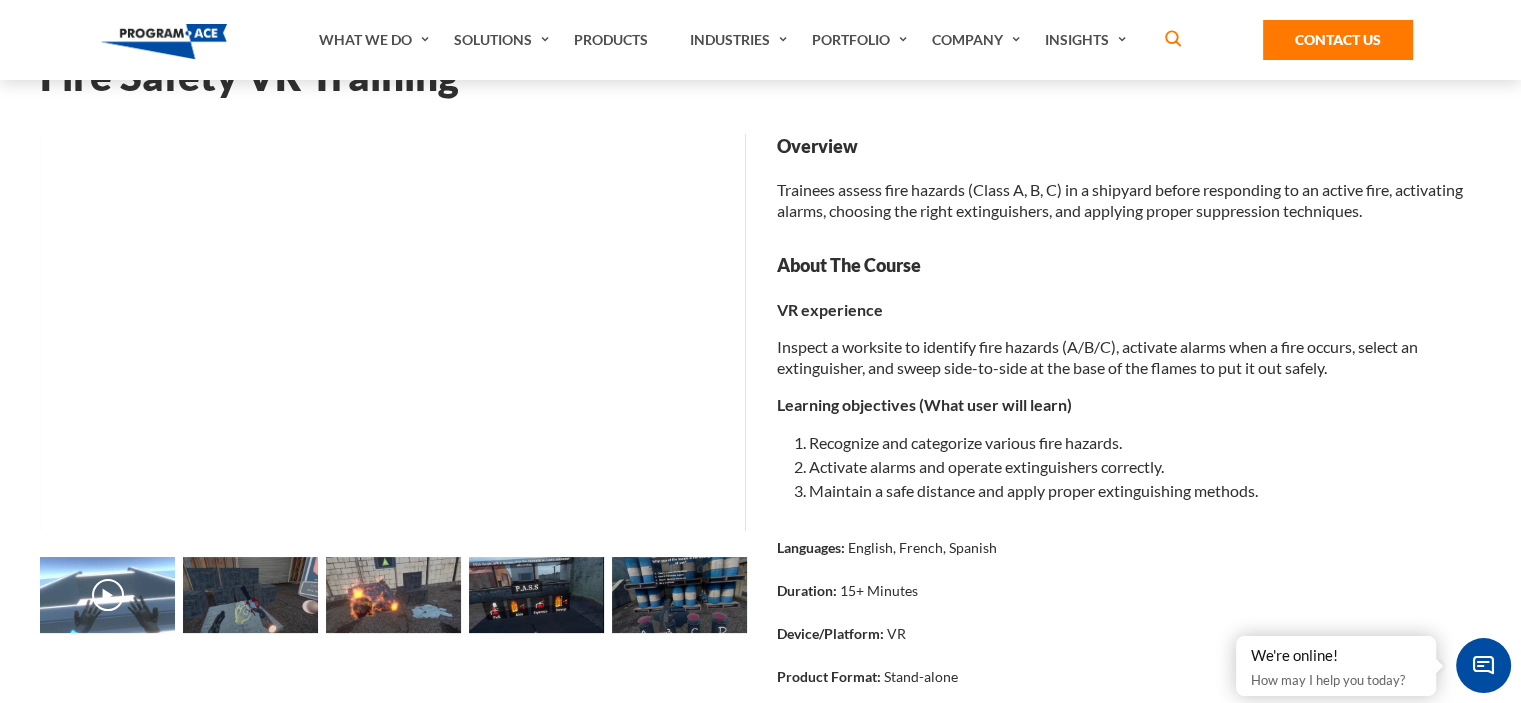 click at bounding box center [250, 595] 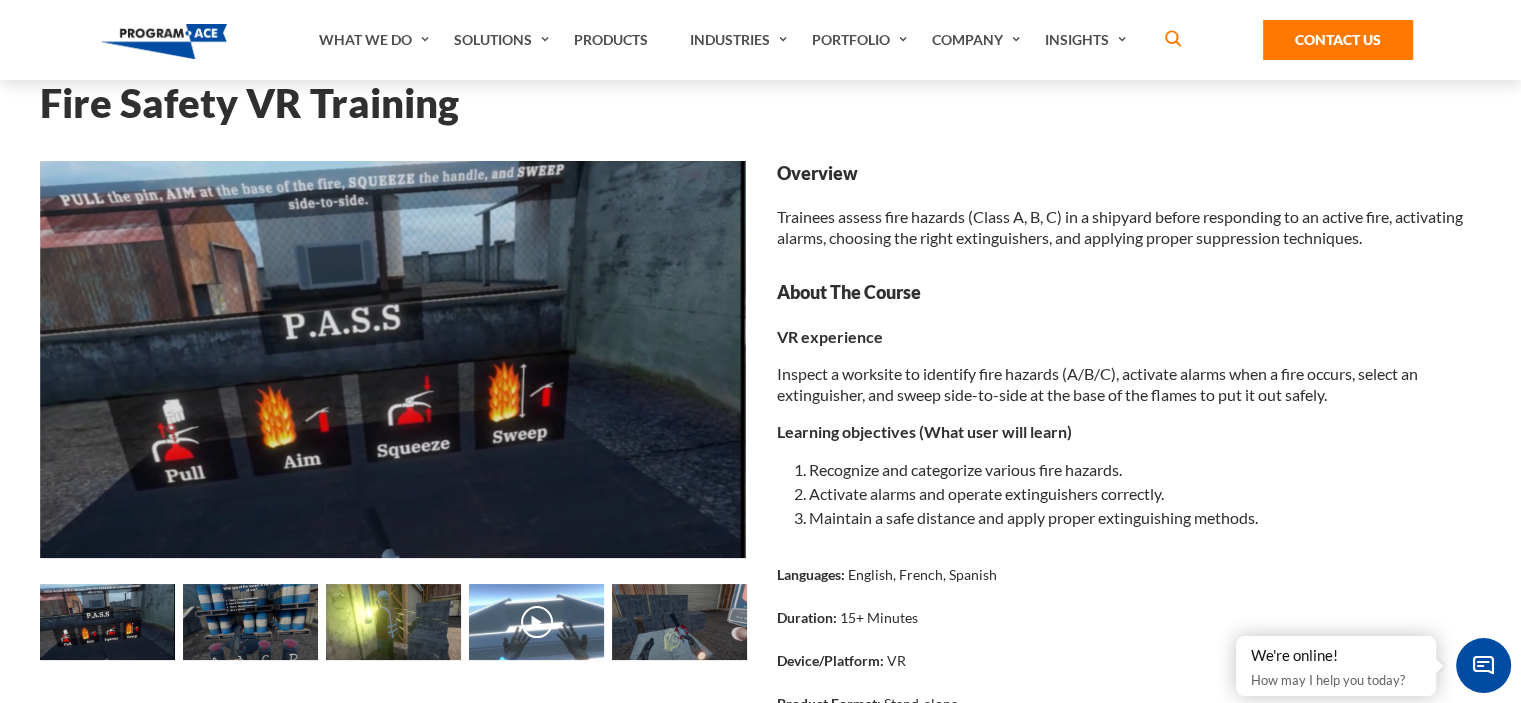 scroll, scrollTop: 92, scrollLeft: 0, axis: vertical 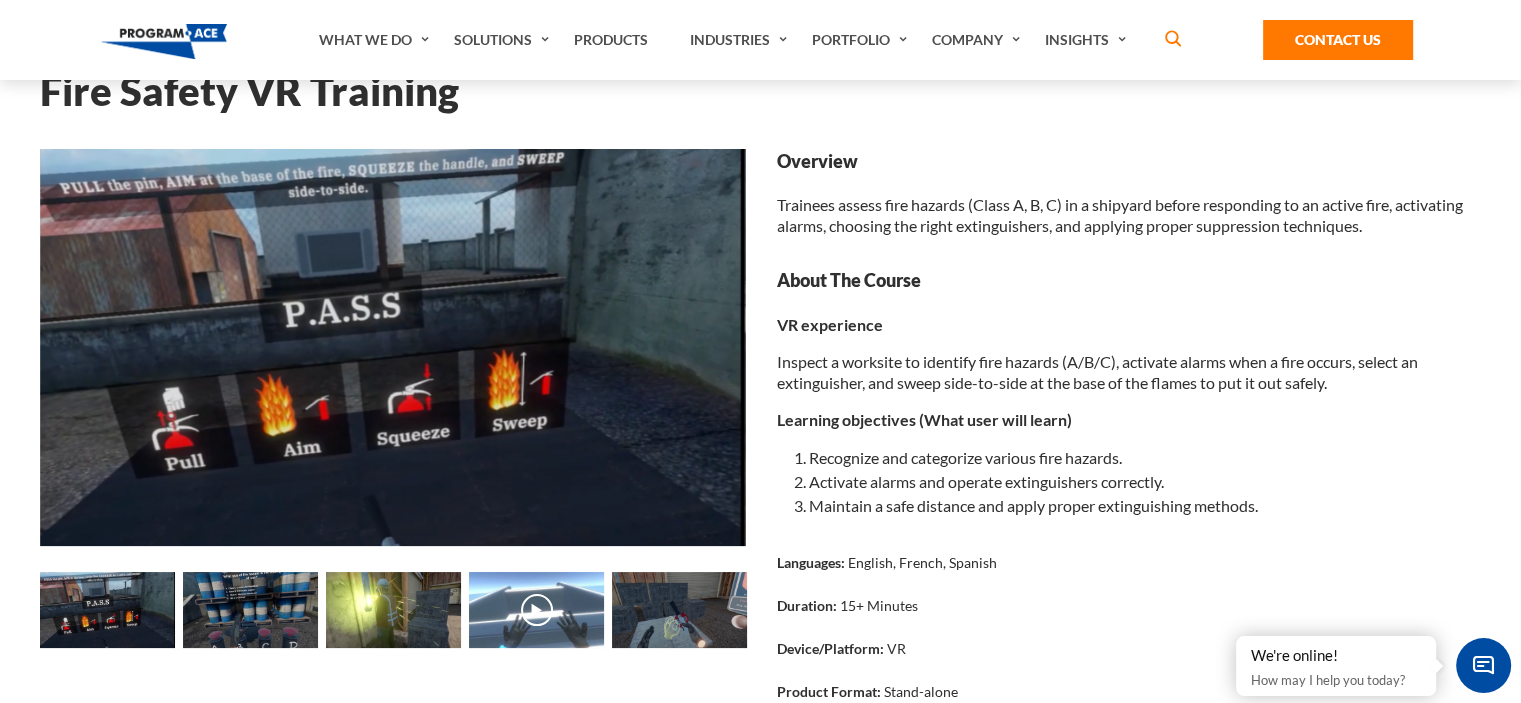 click at bounding box center (107, 610) 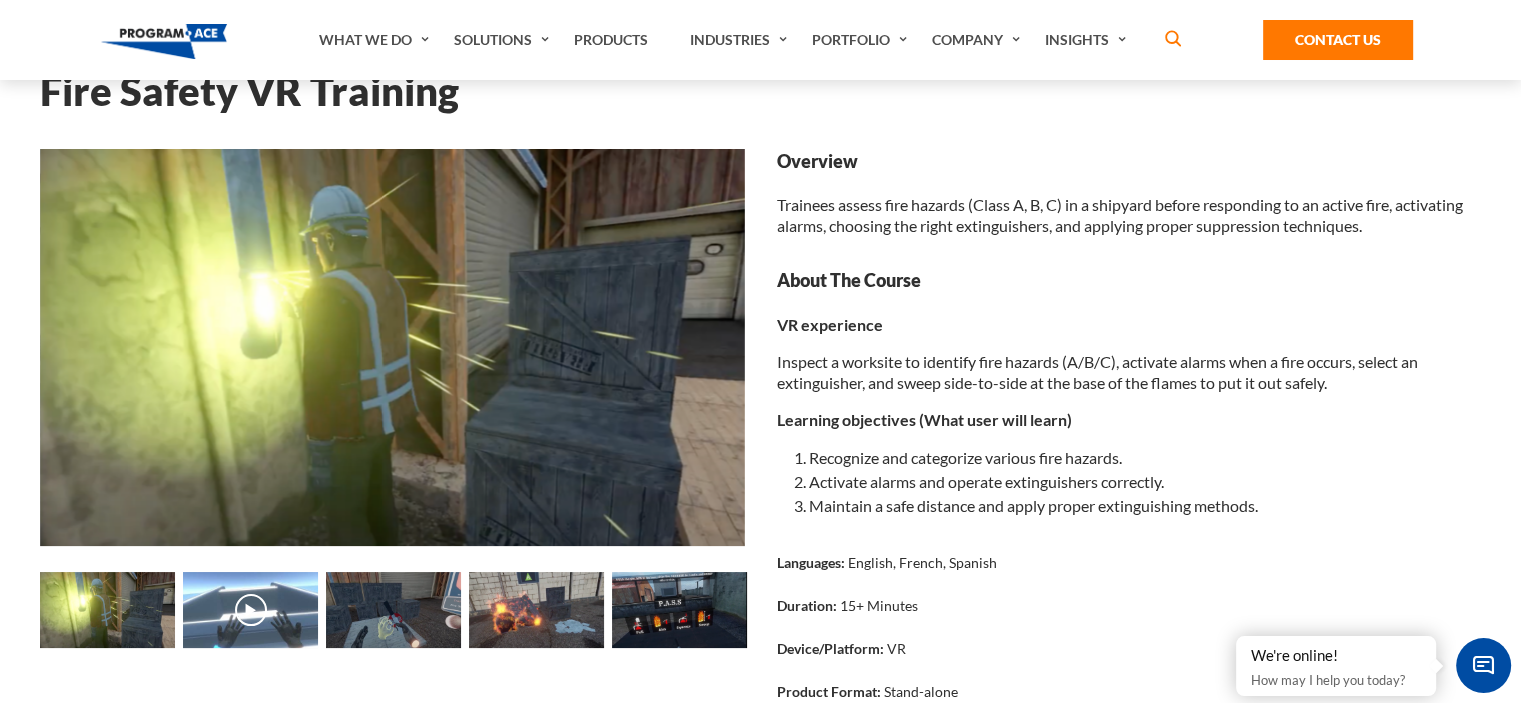 scroll, scrollTop: 0, scrollLeft: 0, axis: both 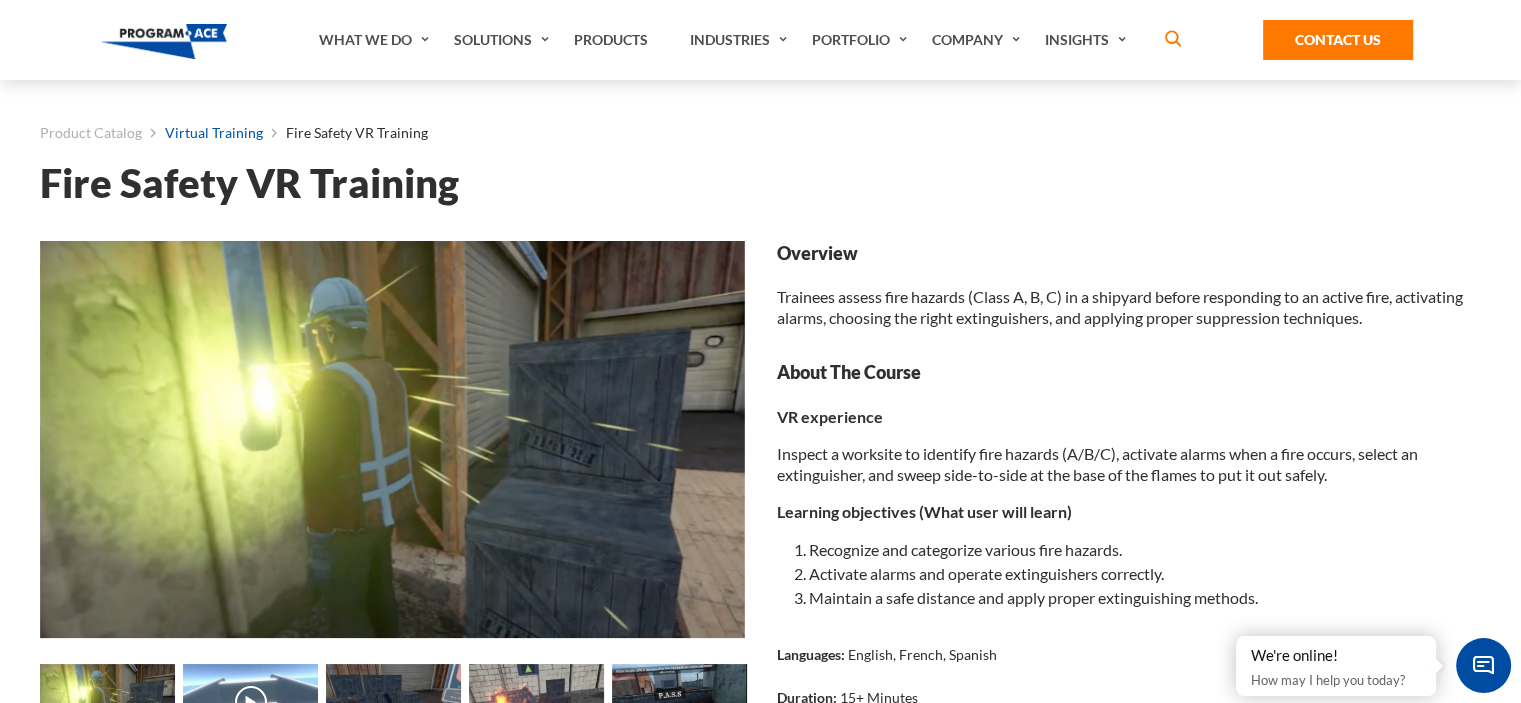click on "Virtual Training" at bounding box center (214, 133) 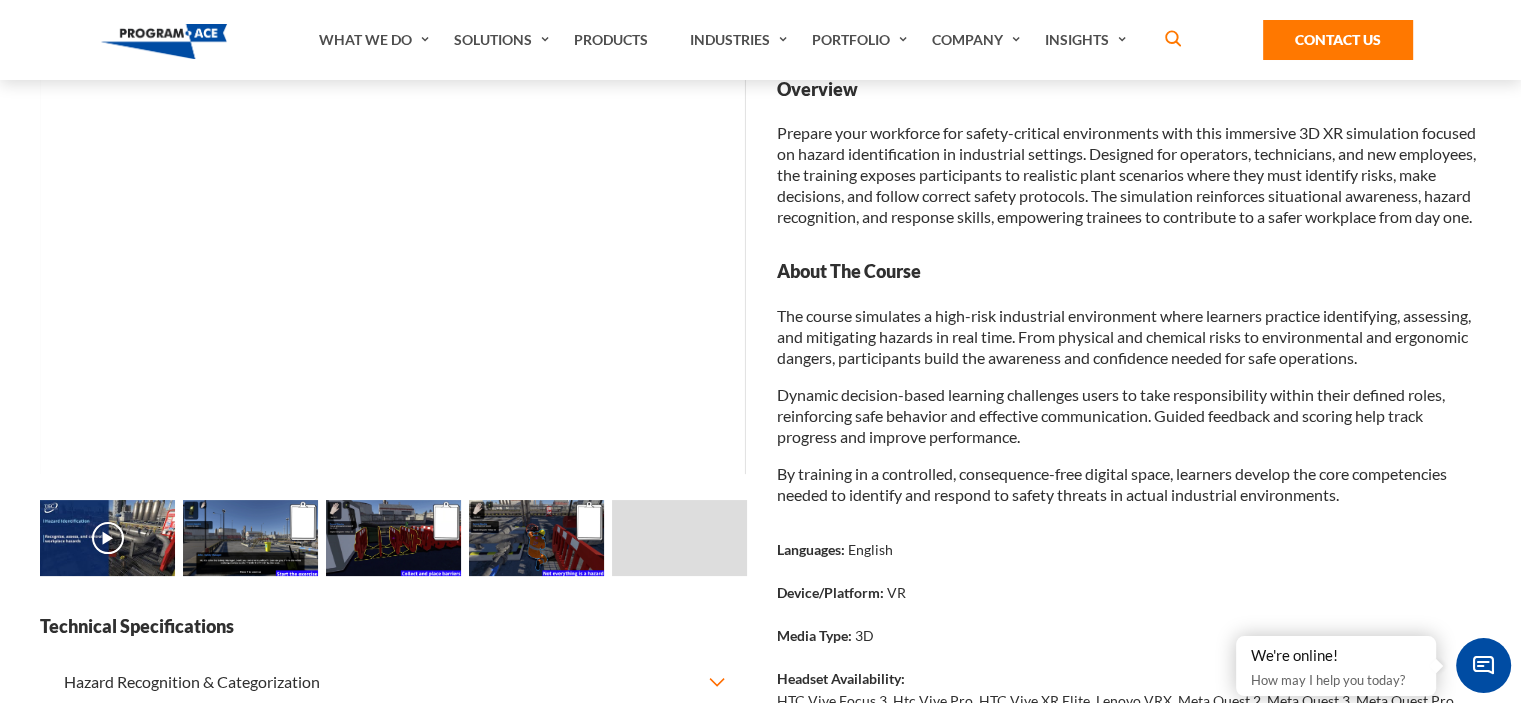scroll, scrollTop: 166, scrollLeft: 0, axis: vertical 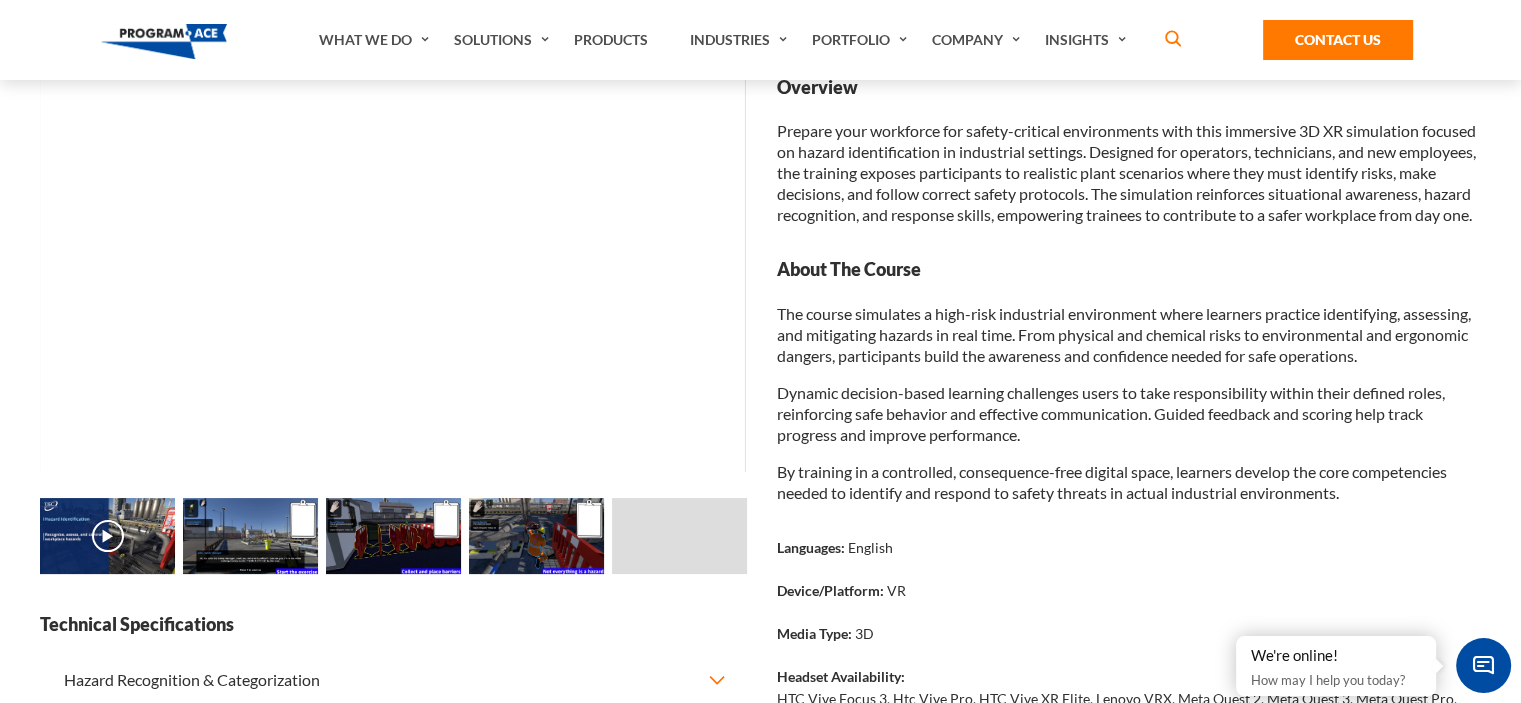 click at bounding box center [250, 536] 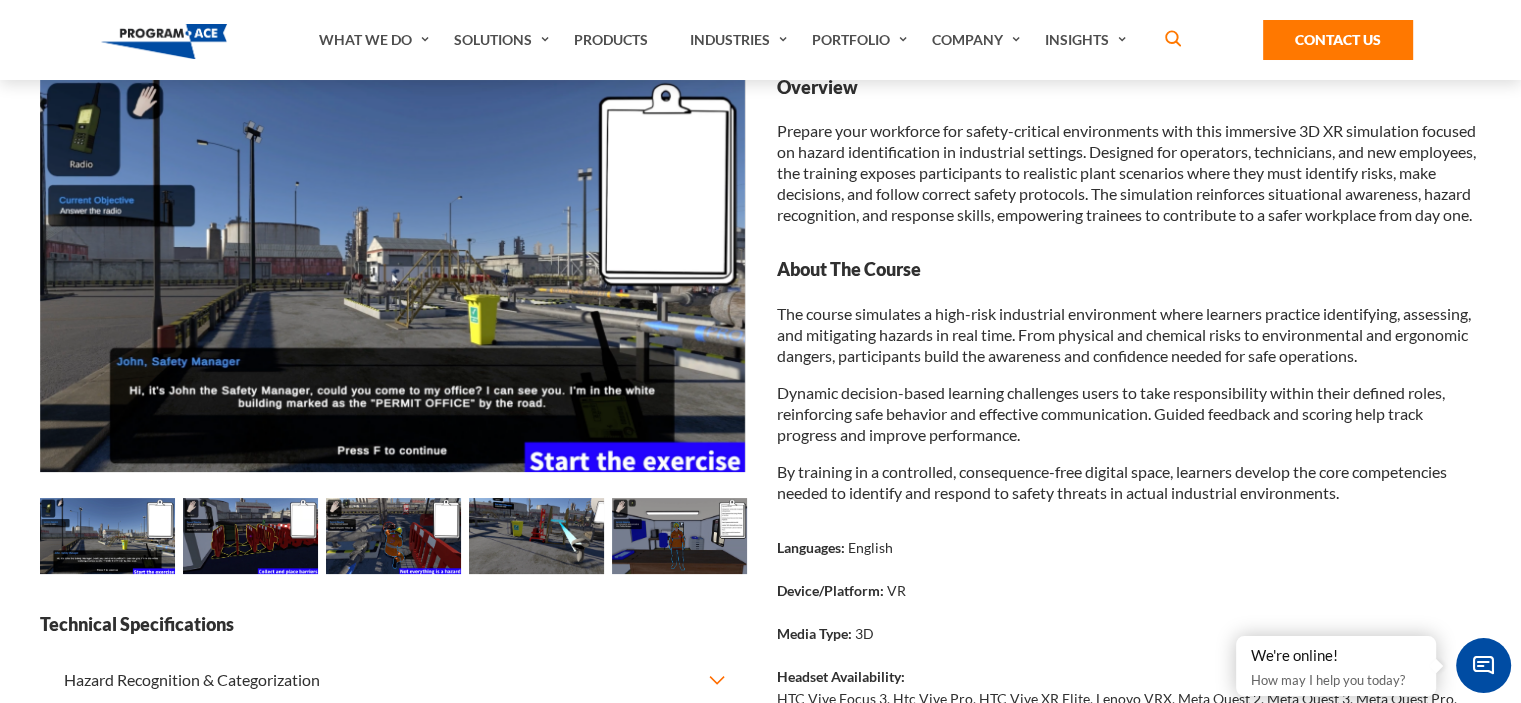 click at bounding box center (107, 536) 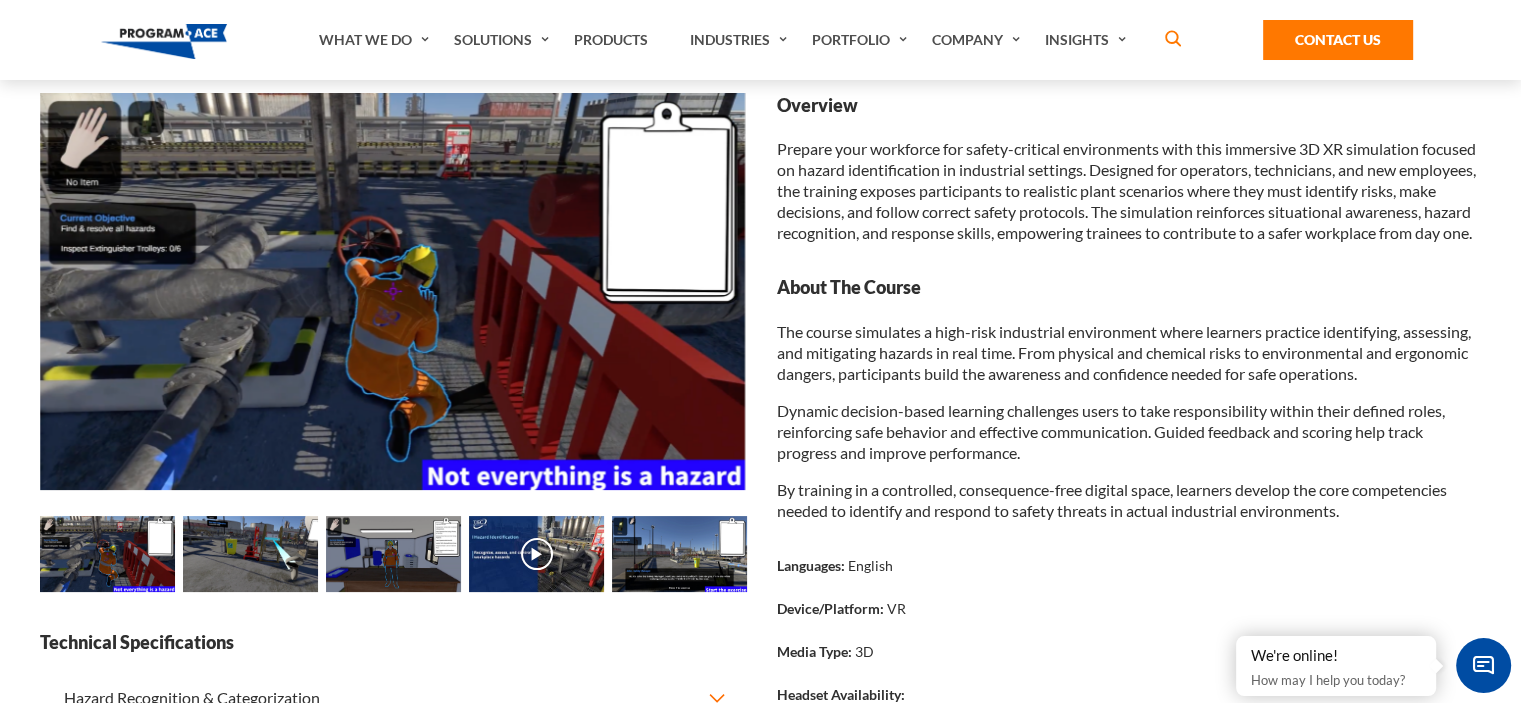 scroll, scrollTop: 143, scrollLeft: 0, axis: vertical 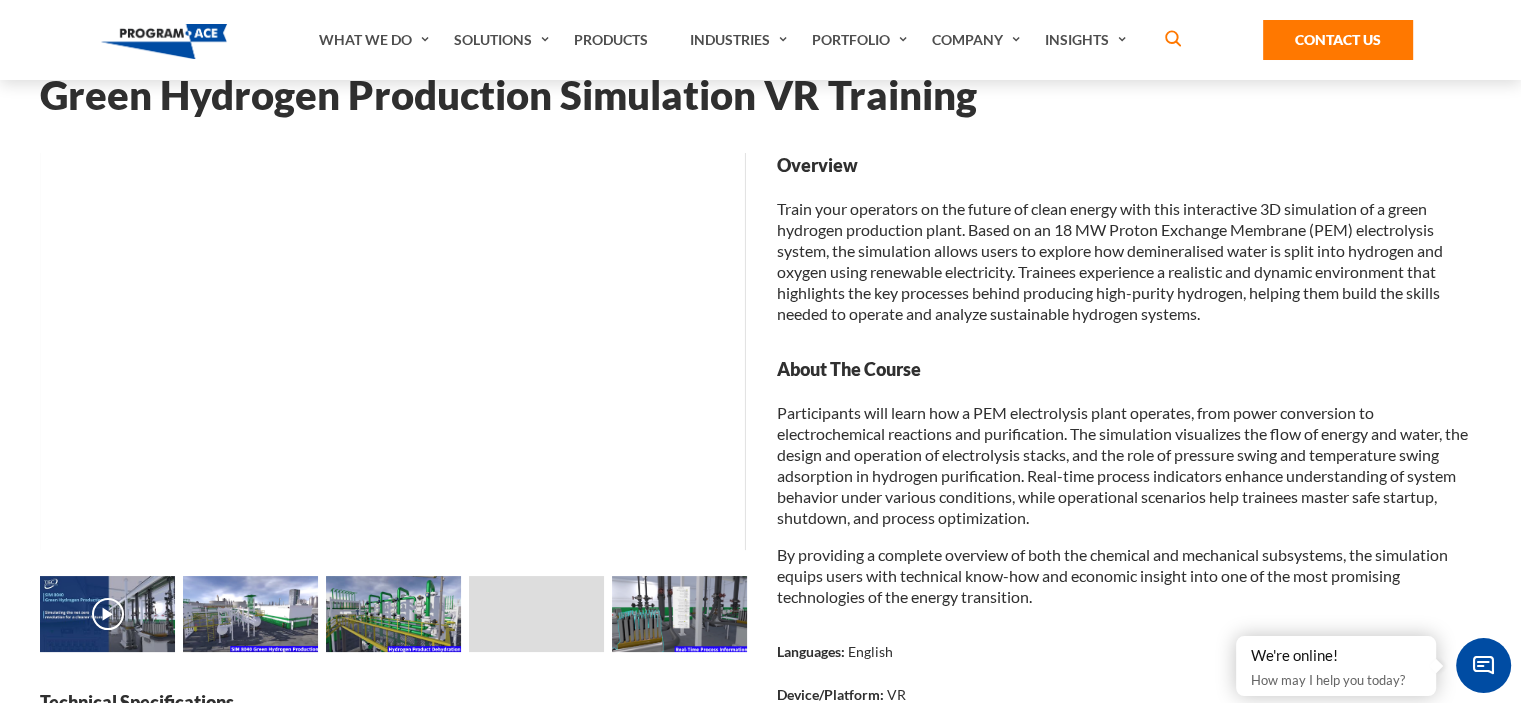 click at bounding box center [250, 614] 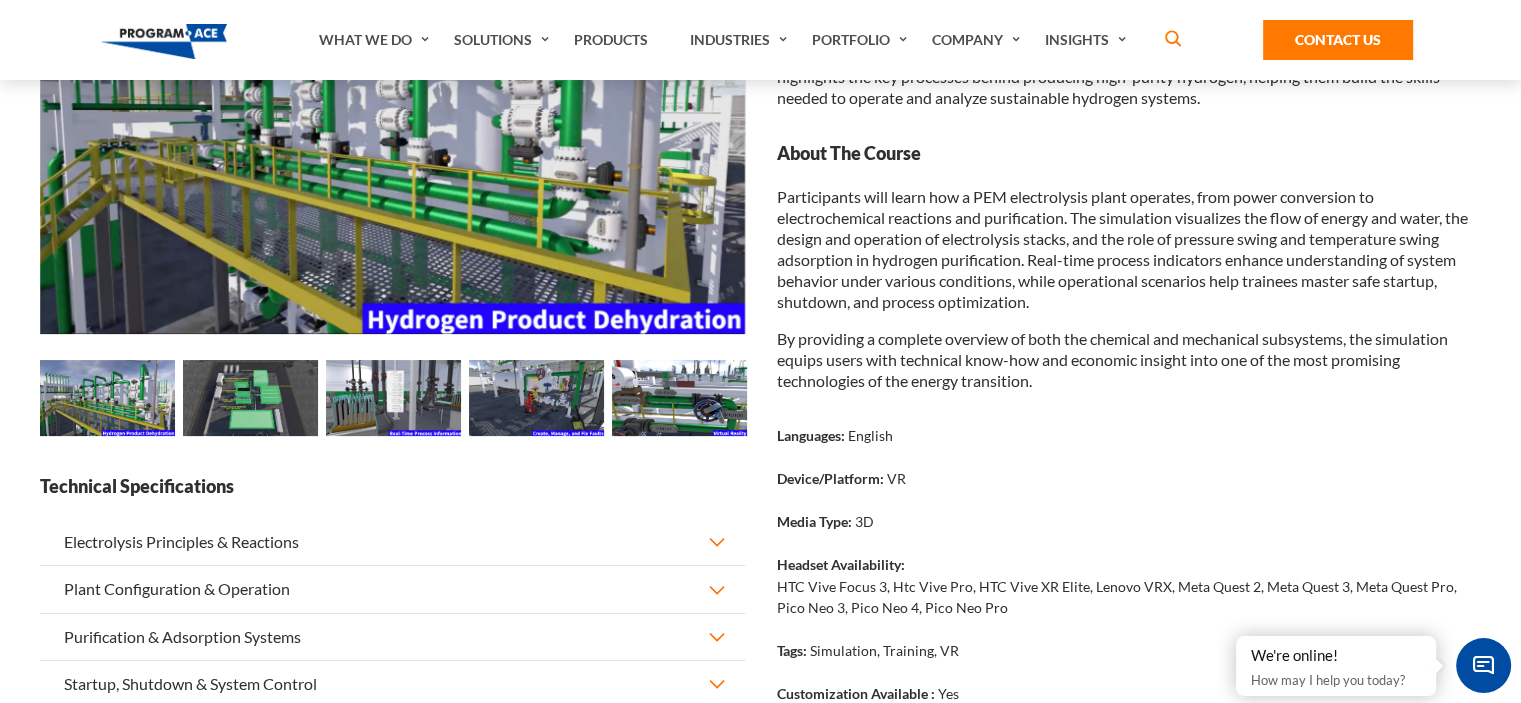 scroll, scrollTop: 304, scrollLeft: 0, axis: vertical 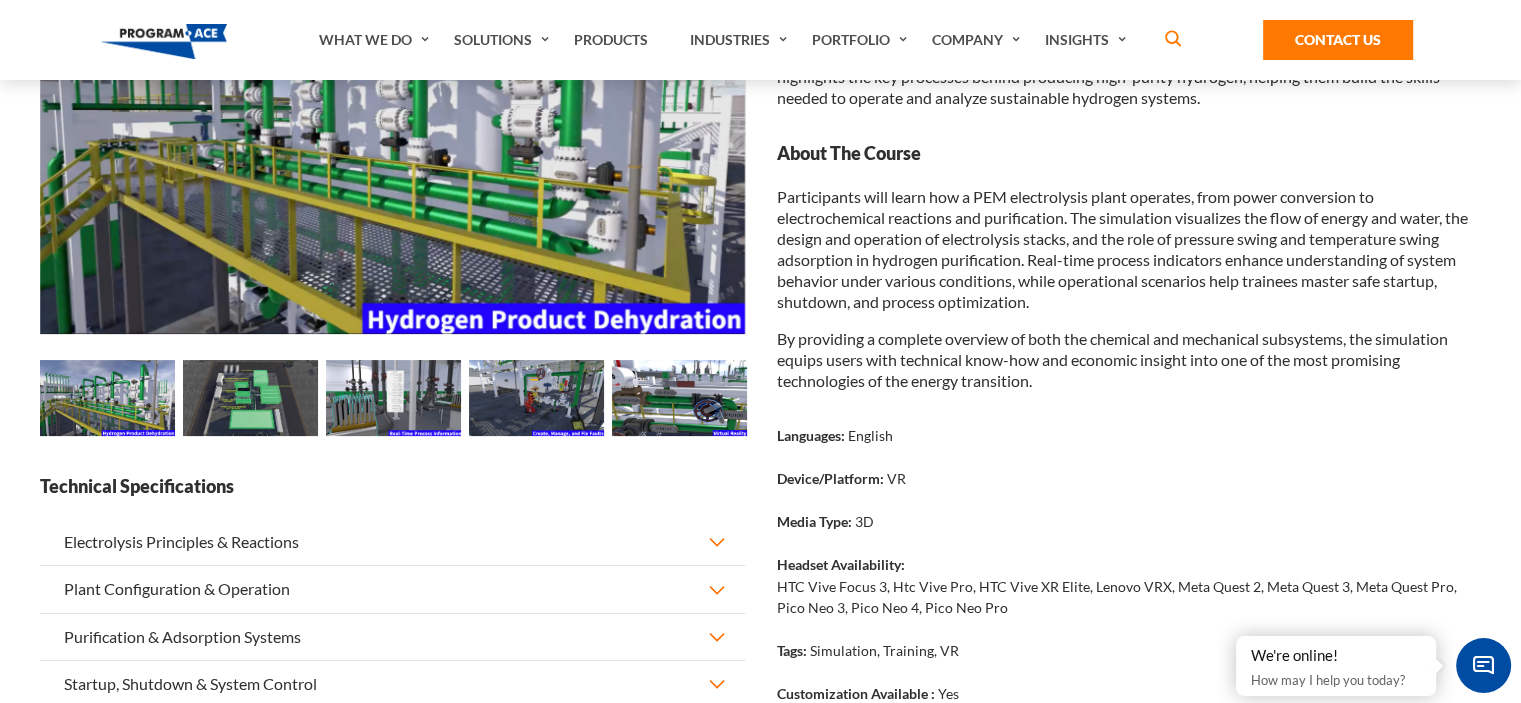 click at bounding box center (107, 398) 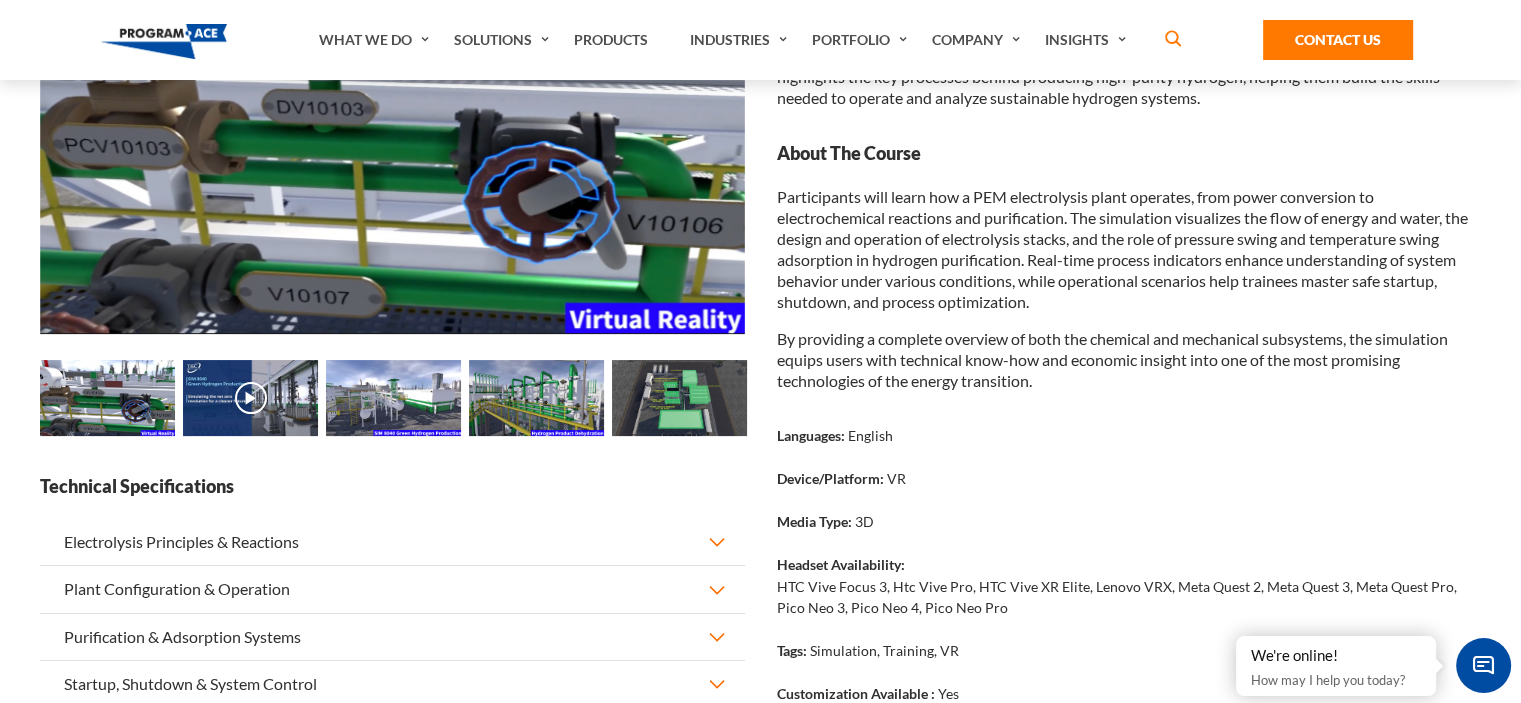 scroll, scrollTop: 232, scrollLeft: 0, axis: vertical 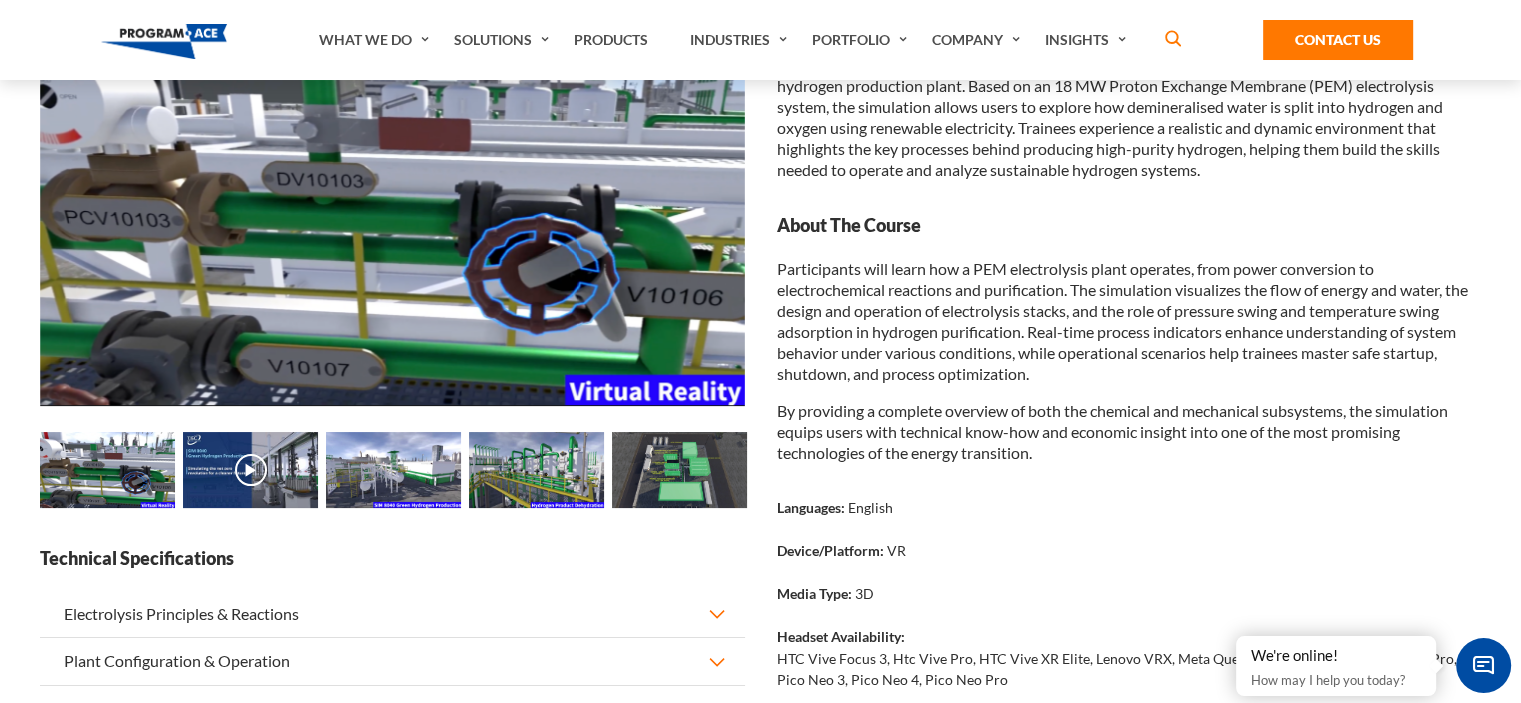 click at bounding box center (250, 470) 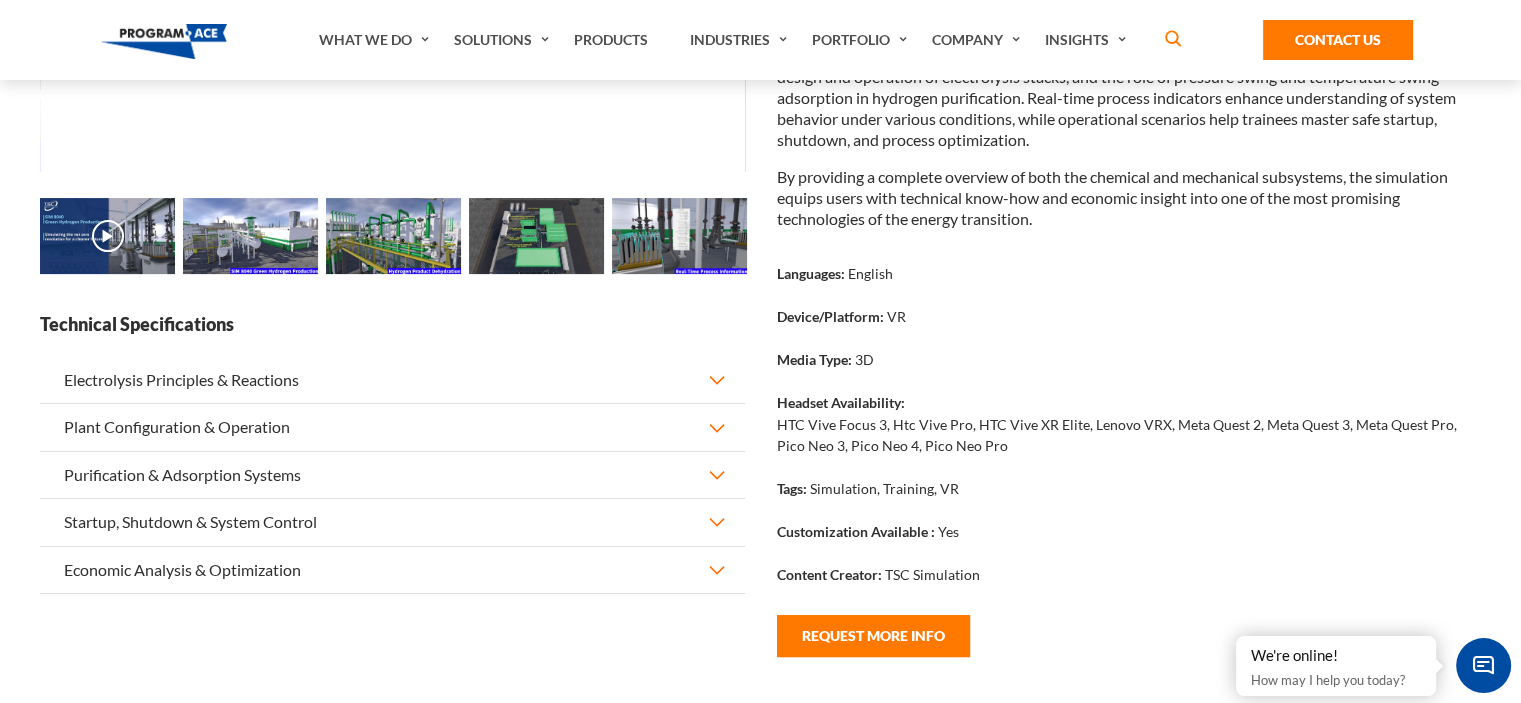 scroll, scrollTop: 468, scrollLeft: 0, axis: vertical 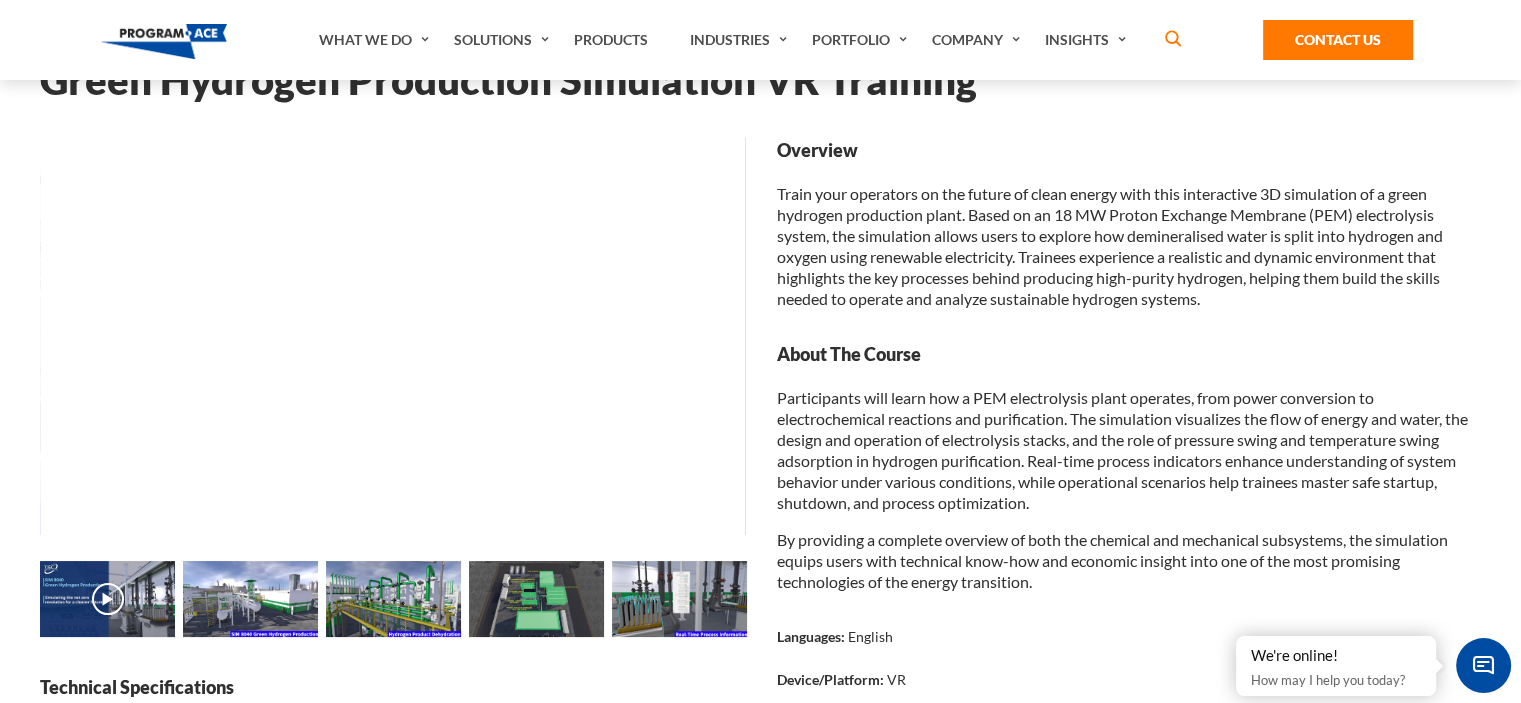click at bounding box center (250, 599) 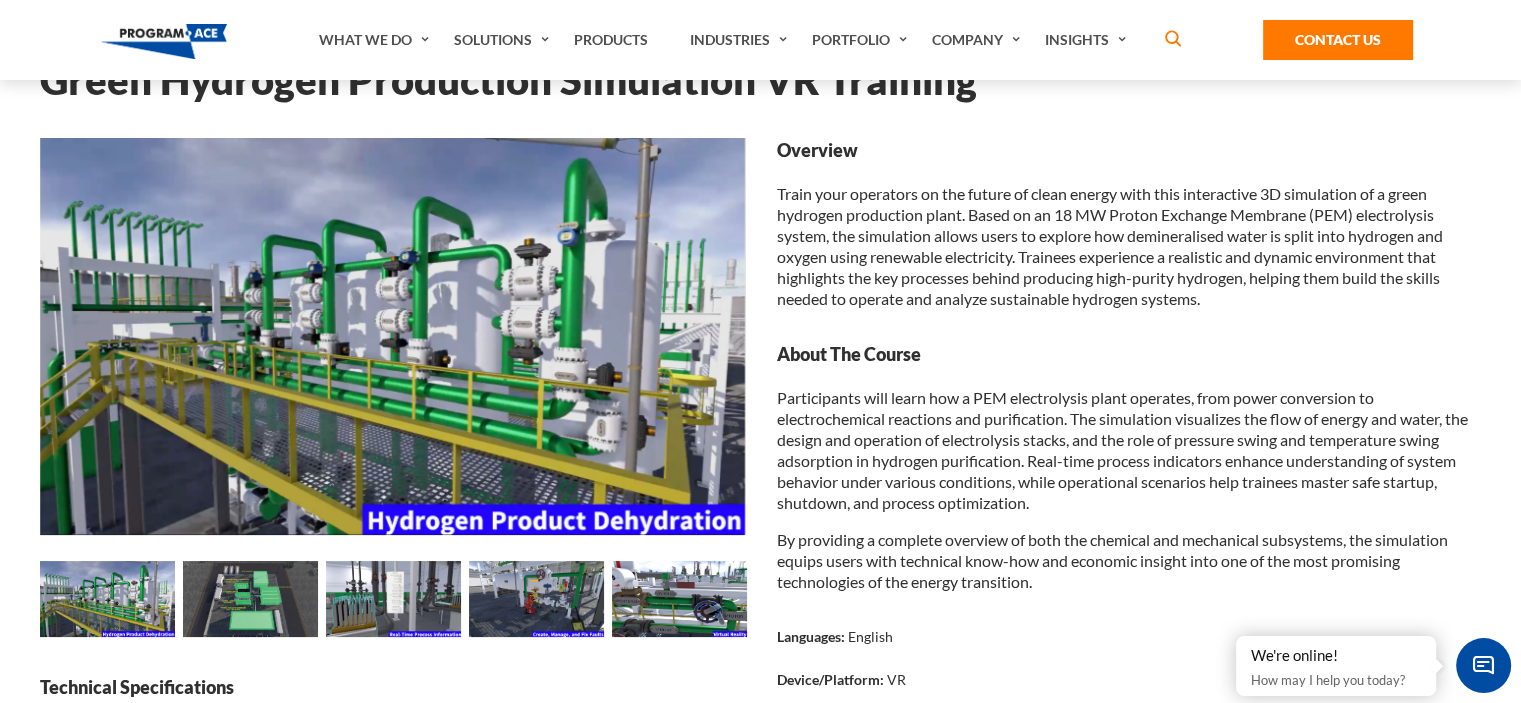 click at bounding box center [107, 599] 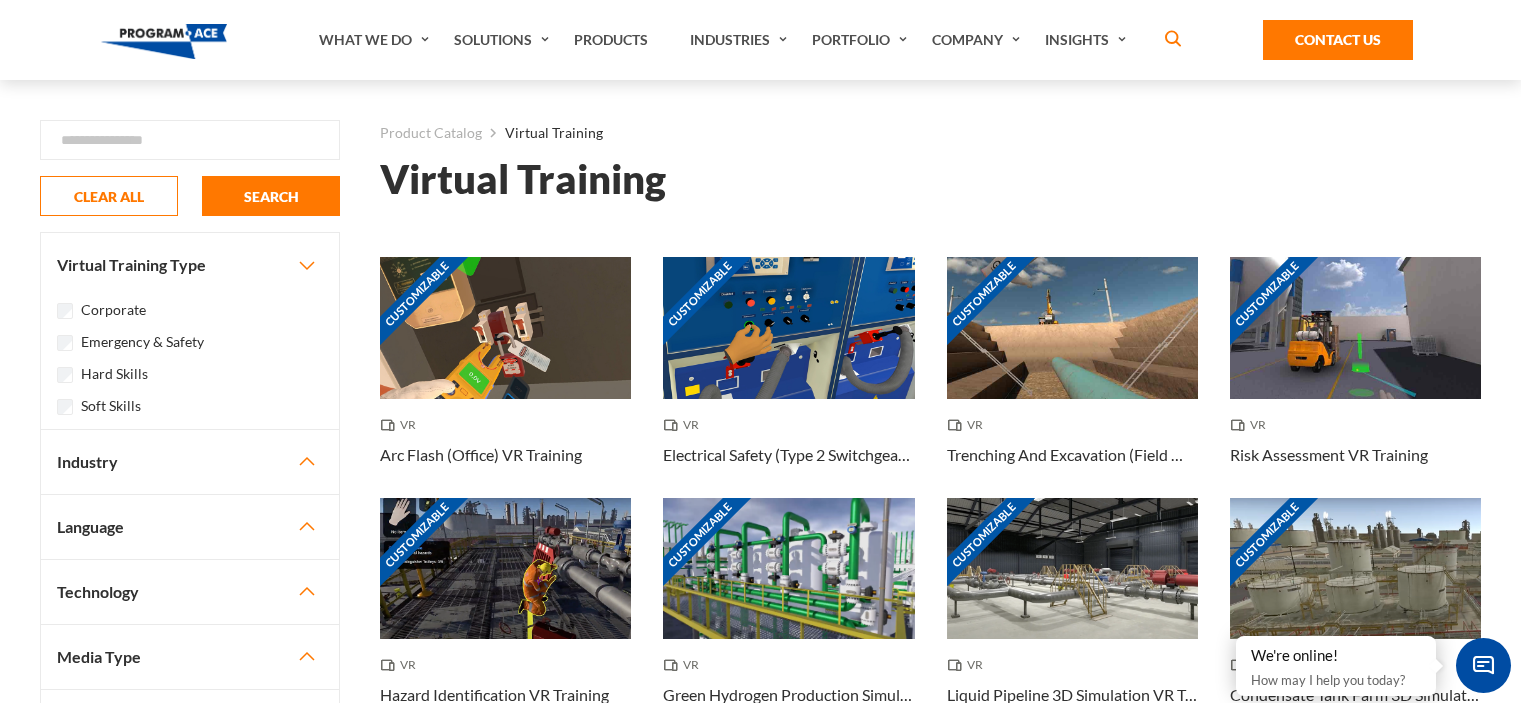scroll, scrollTop: 0, scrollLeft: 0, axis: both 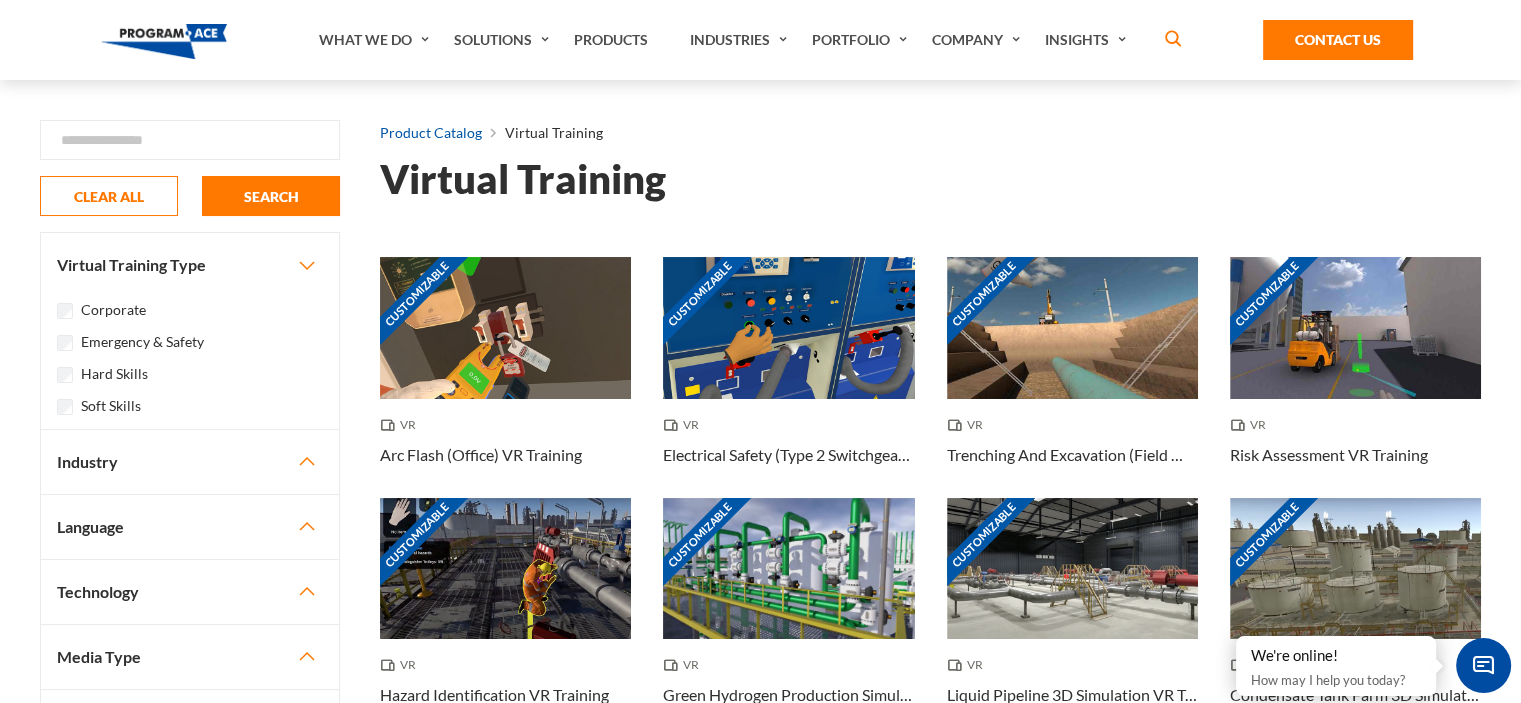 click on "Product Catalog" at bounding box center (431, 133) 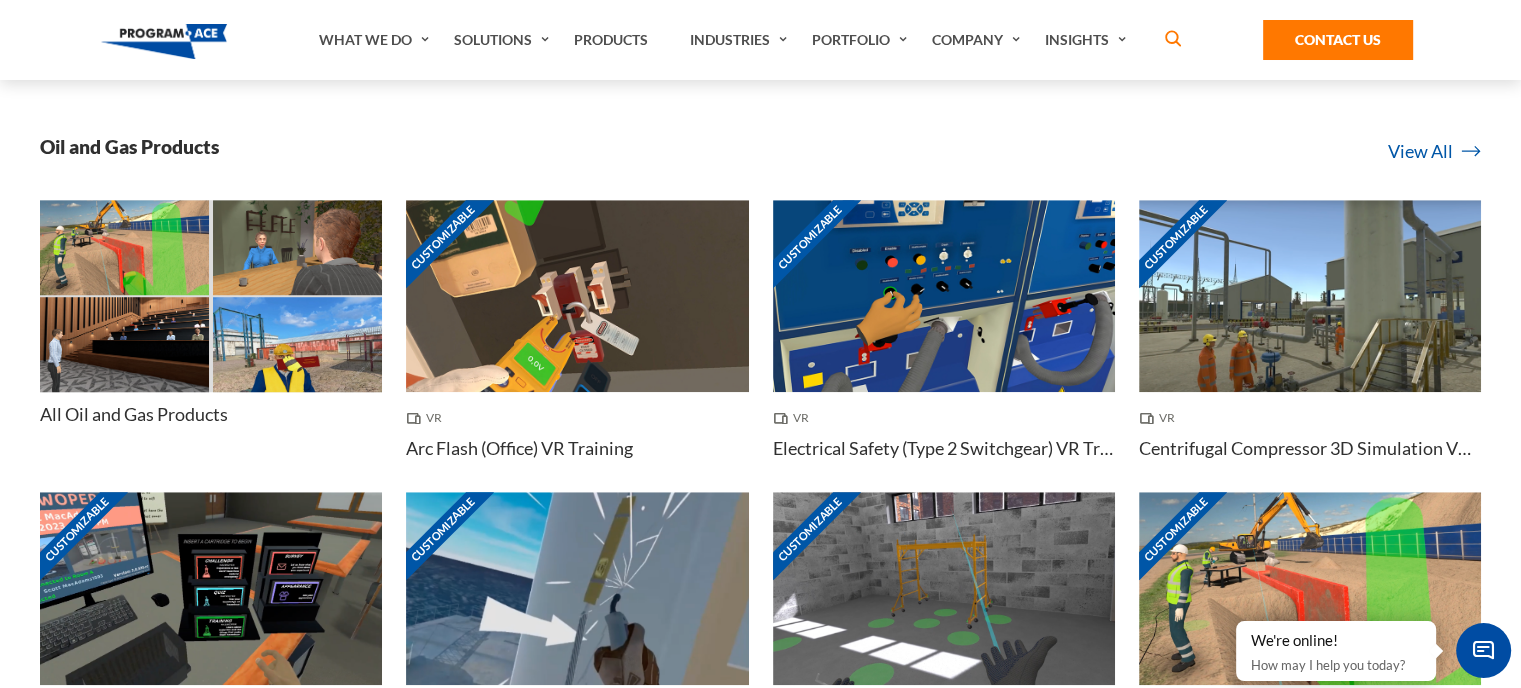 scroll, scrollTop: 1606, scrollLeft: 0, axis: vertical 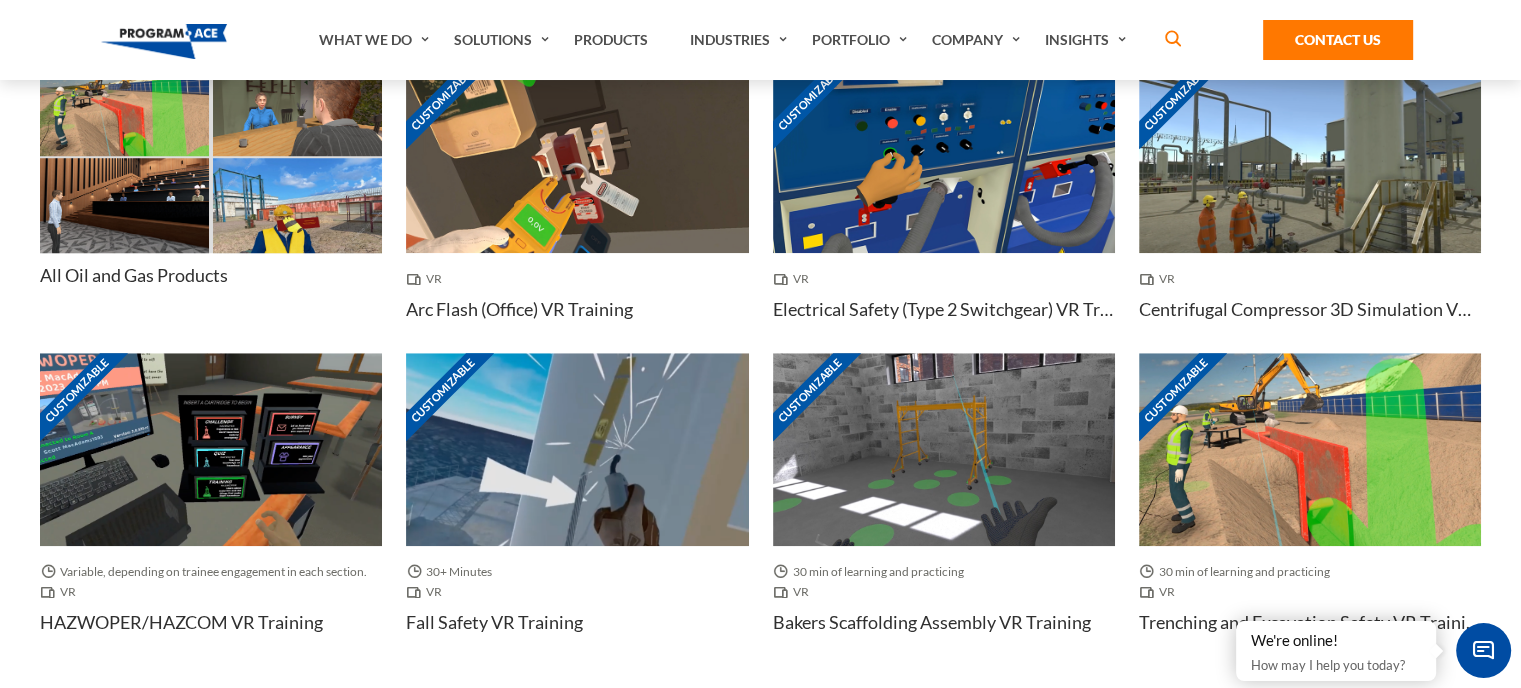 click at bounding box center (124, 108) 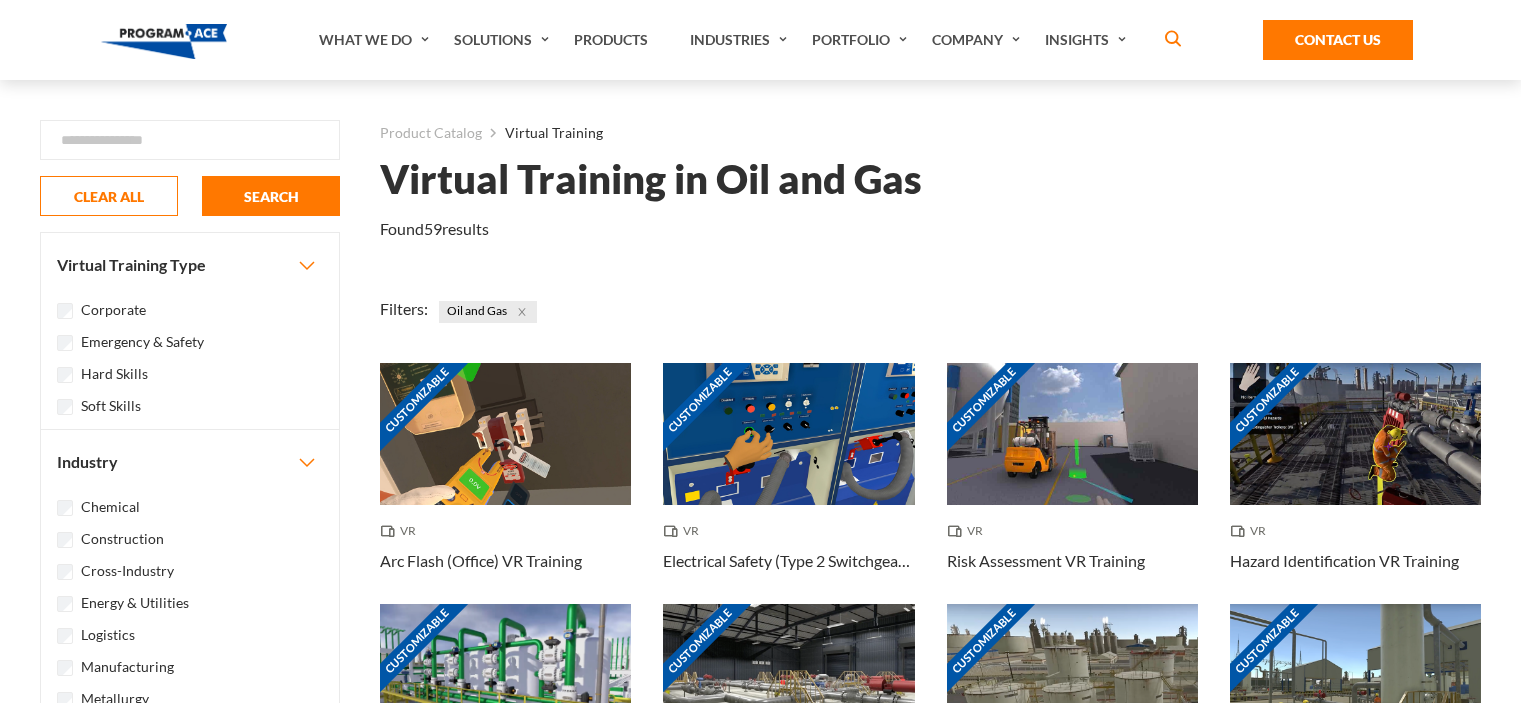 scroll, scrollTop: 0, scrollLeft: 0, axis: both 